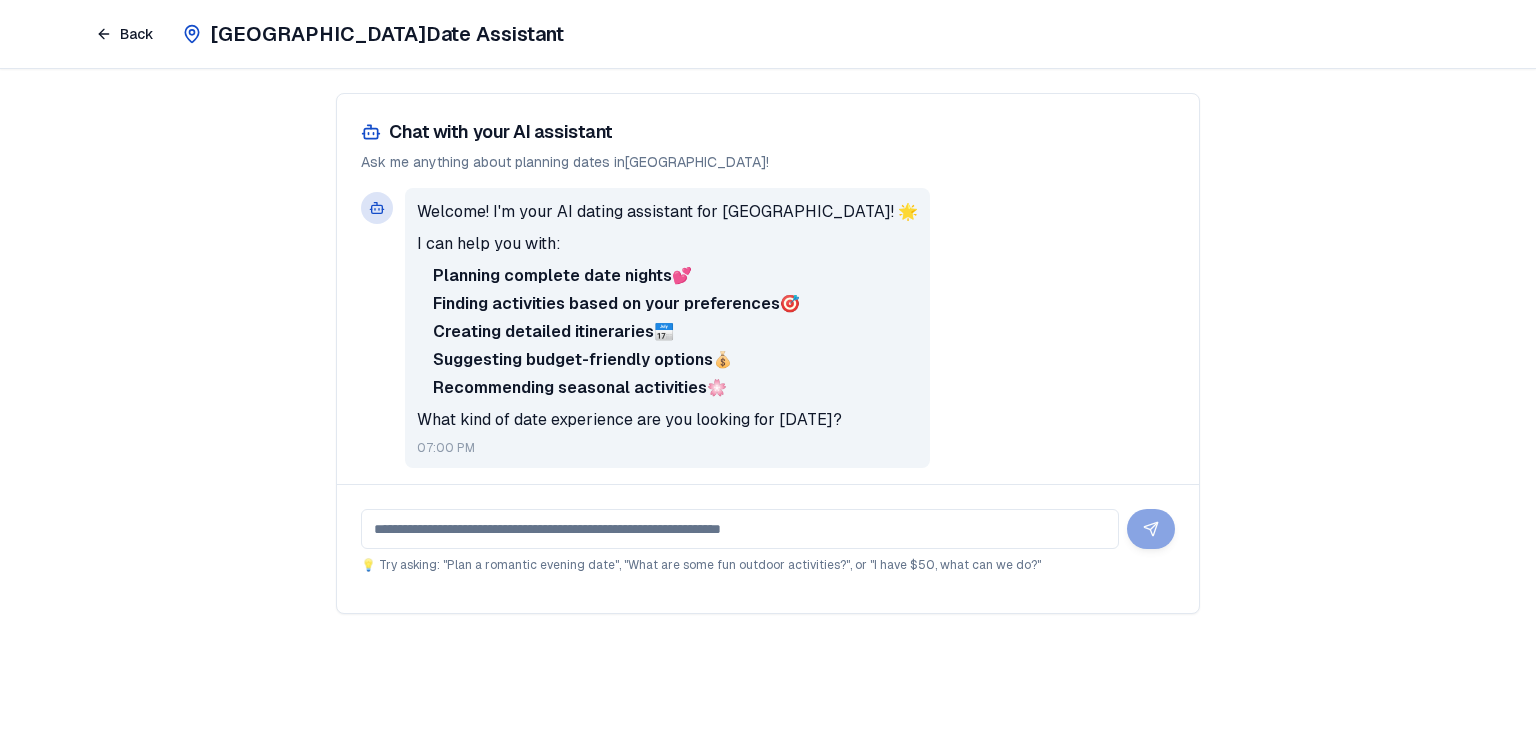 scroll, scrollTop: 0, scrollLeft: 0, axis: both 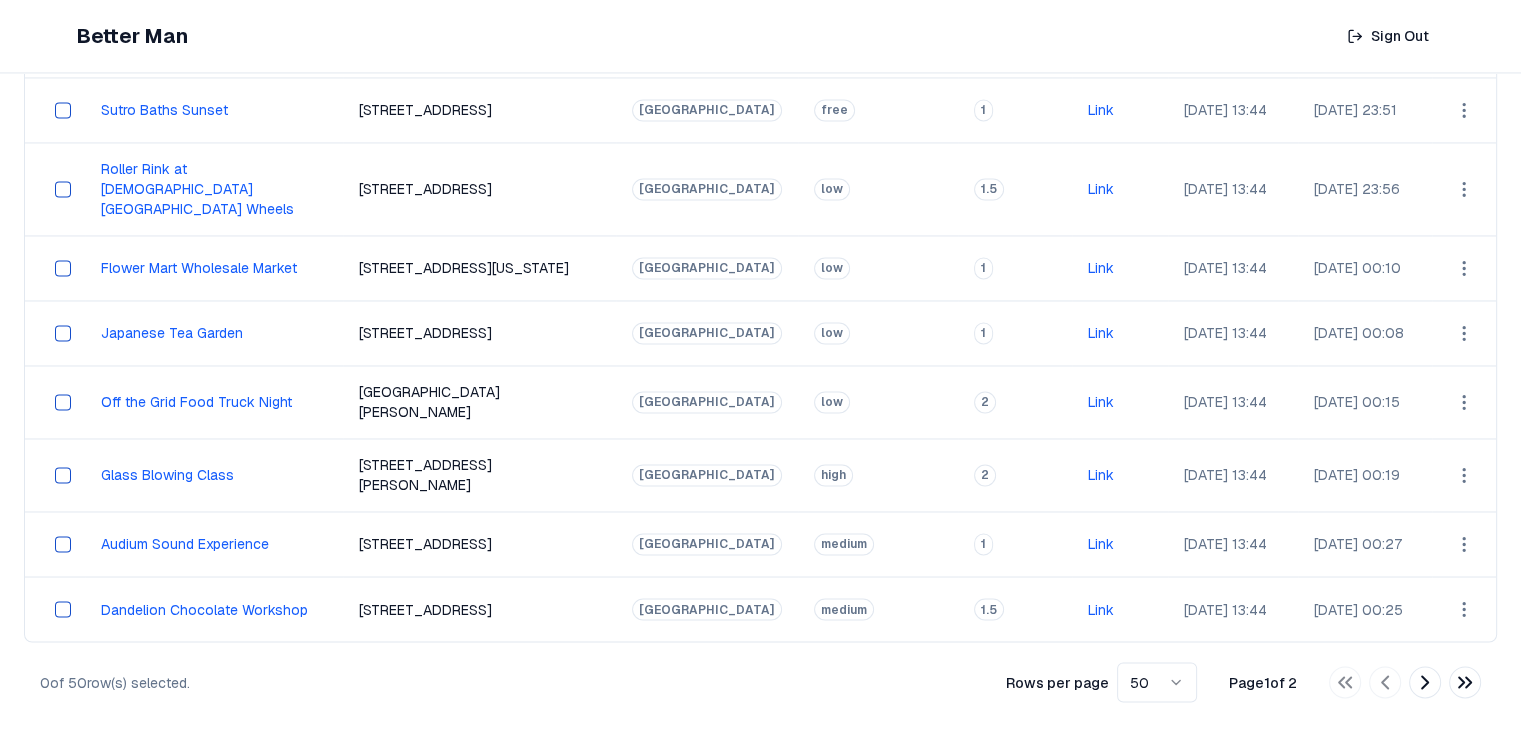 click 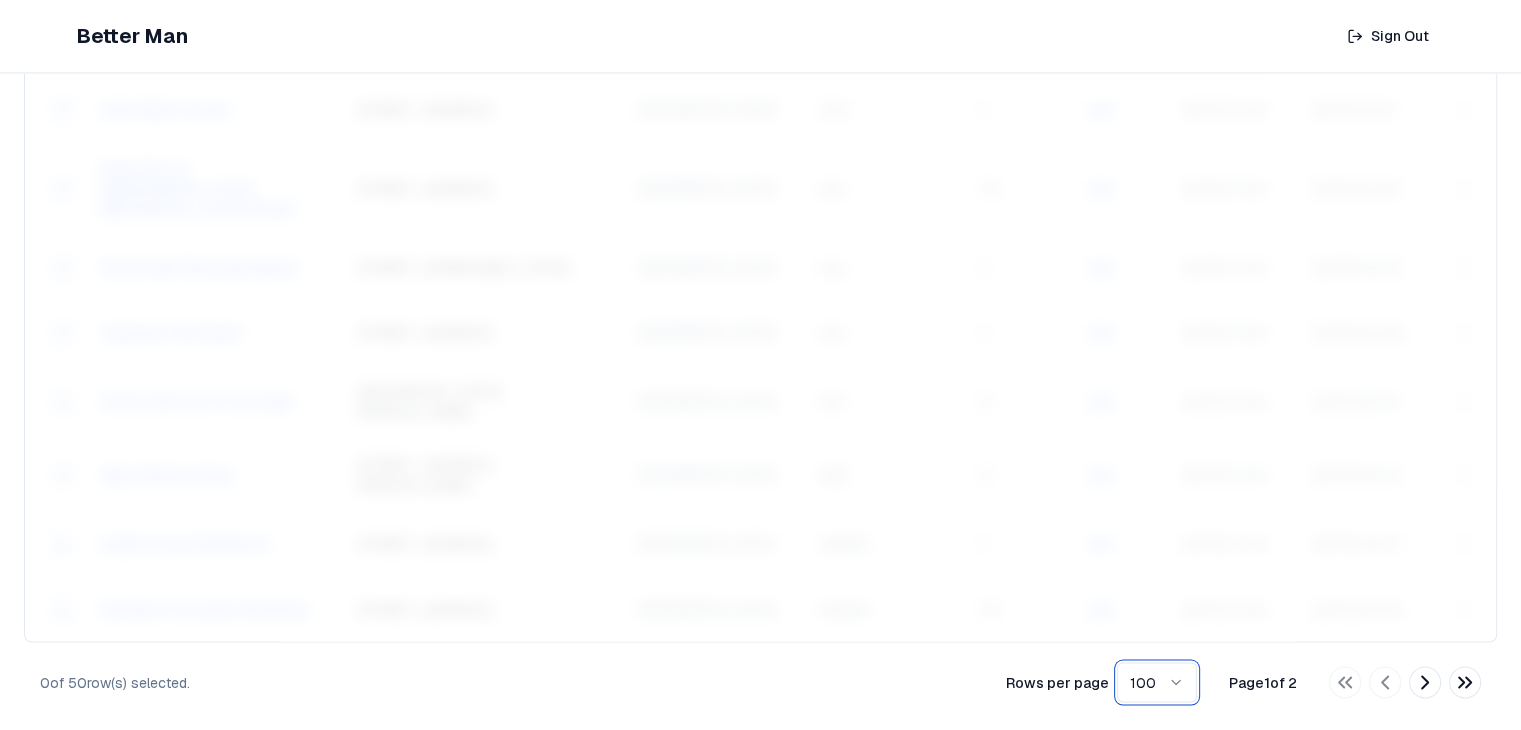 scroll, scrollTop: 0, scrollLeft: 0, axis: both 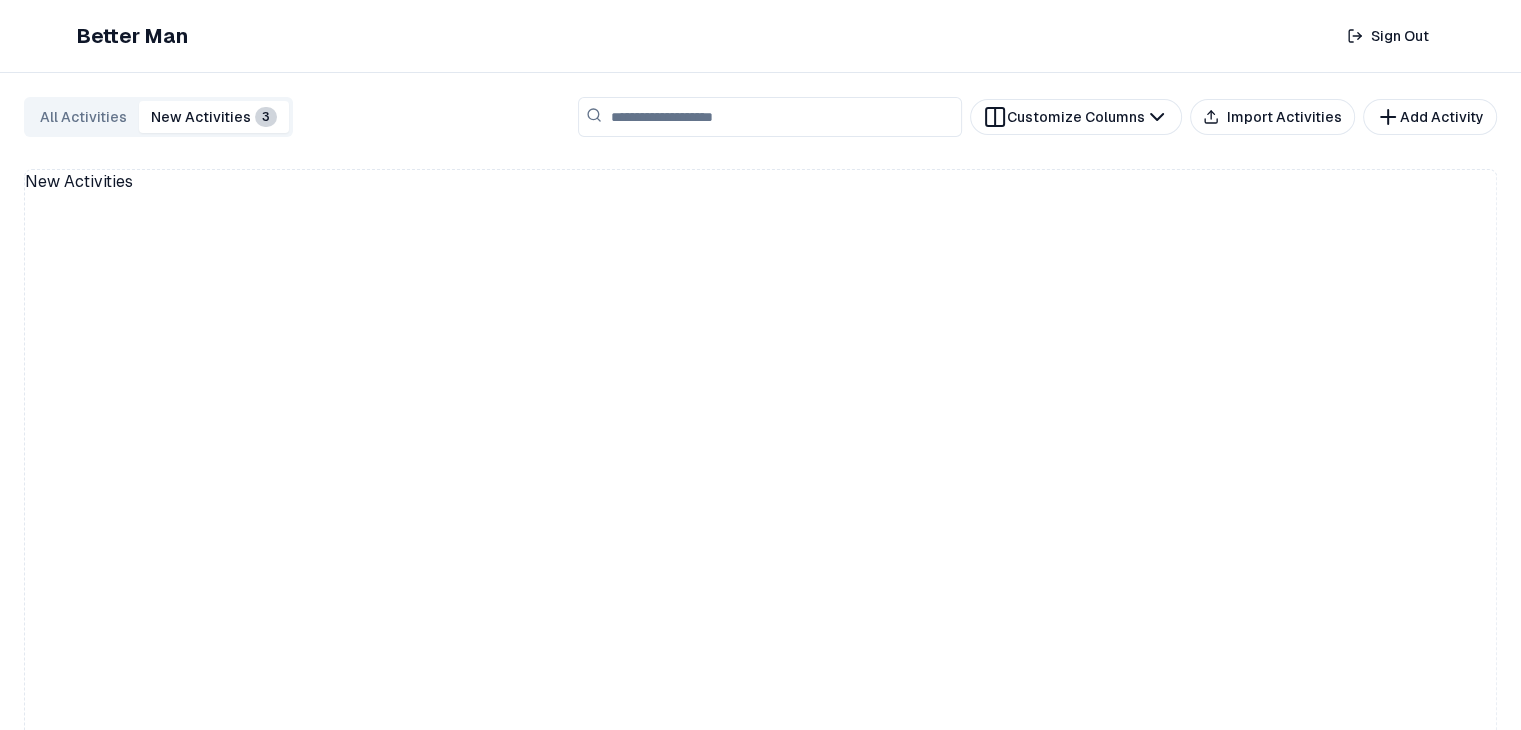 click on "New Activities   3" at bounding box center (214, 117) 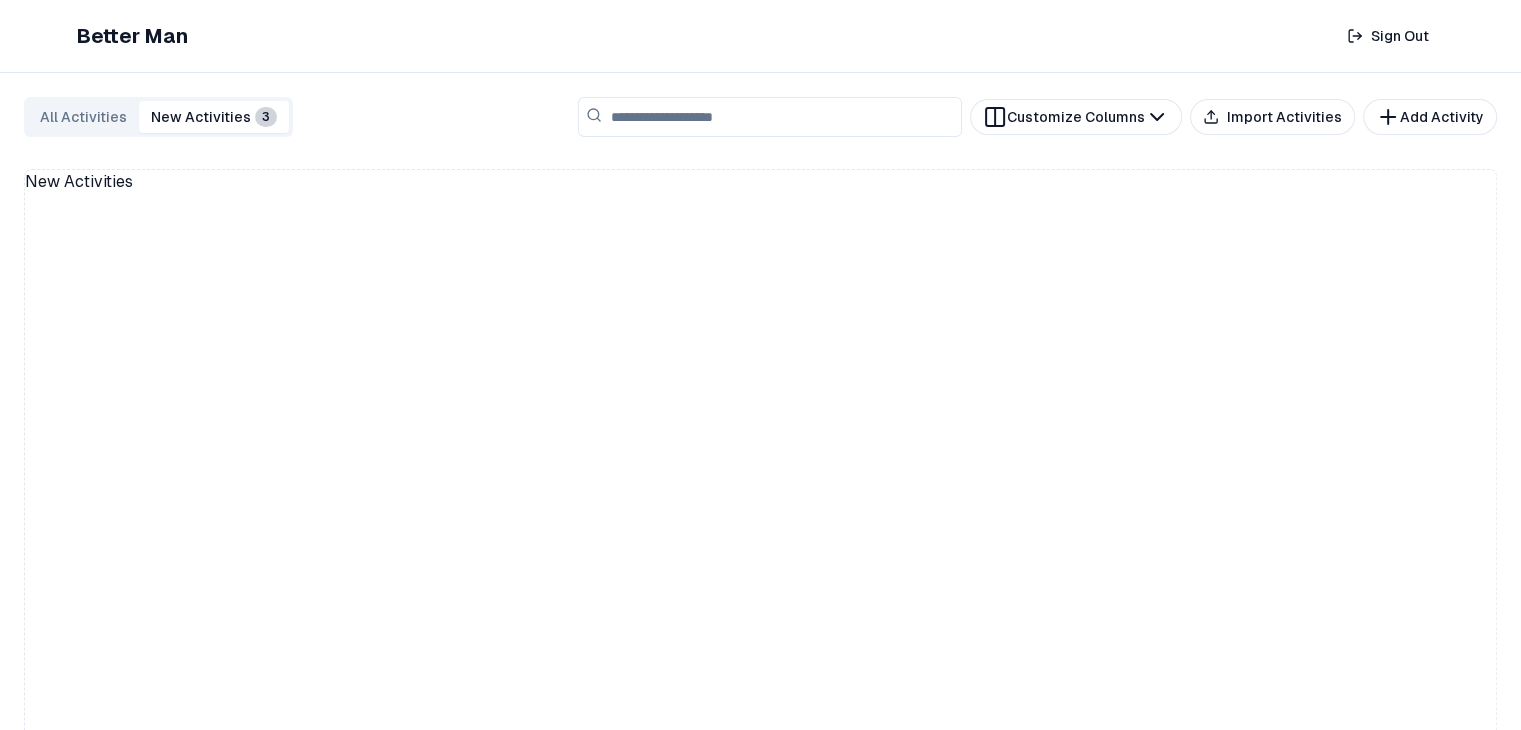 click on "New Activities" at bounding box center (760, 583) 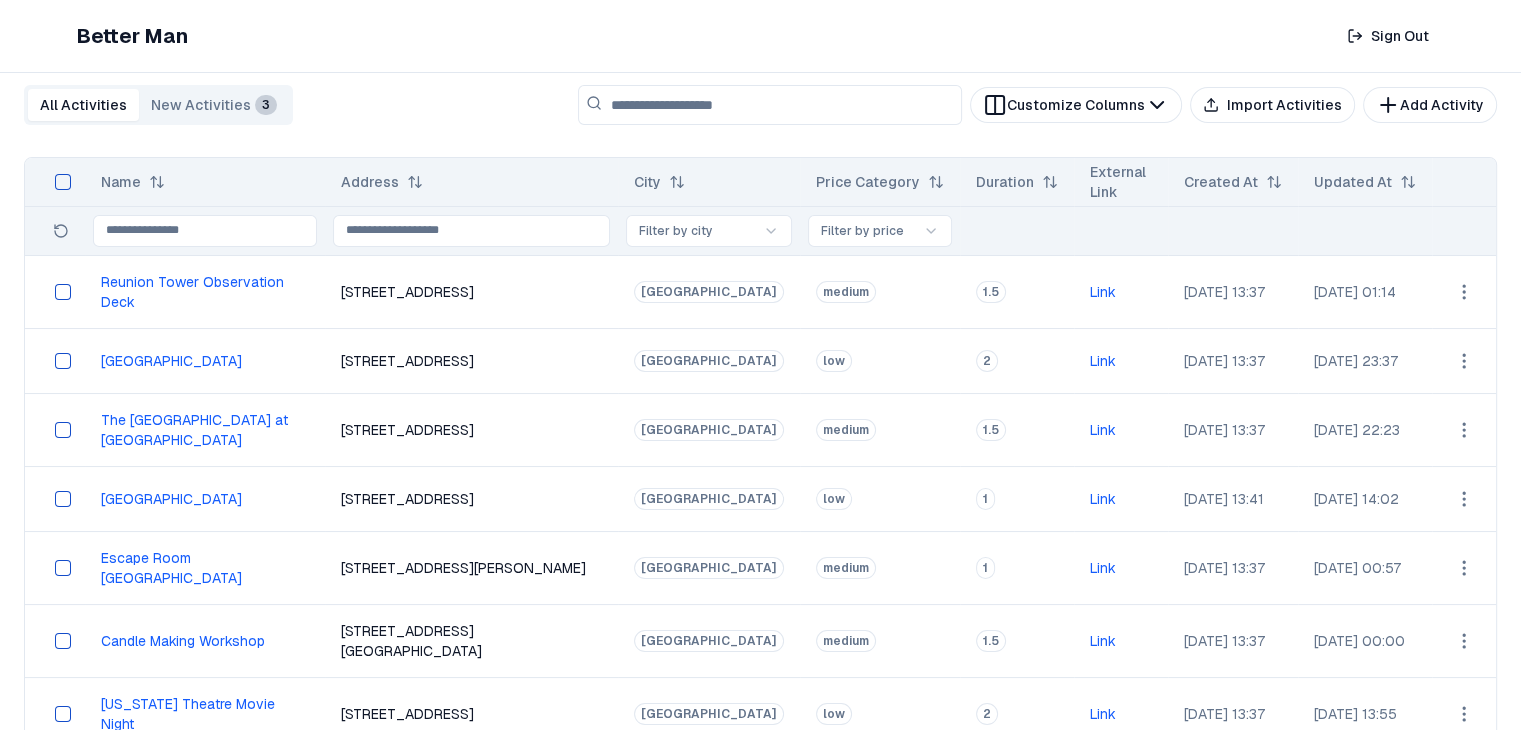 scroll, scrollTop: 0, scrollLeft: 0, axis: both 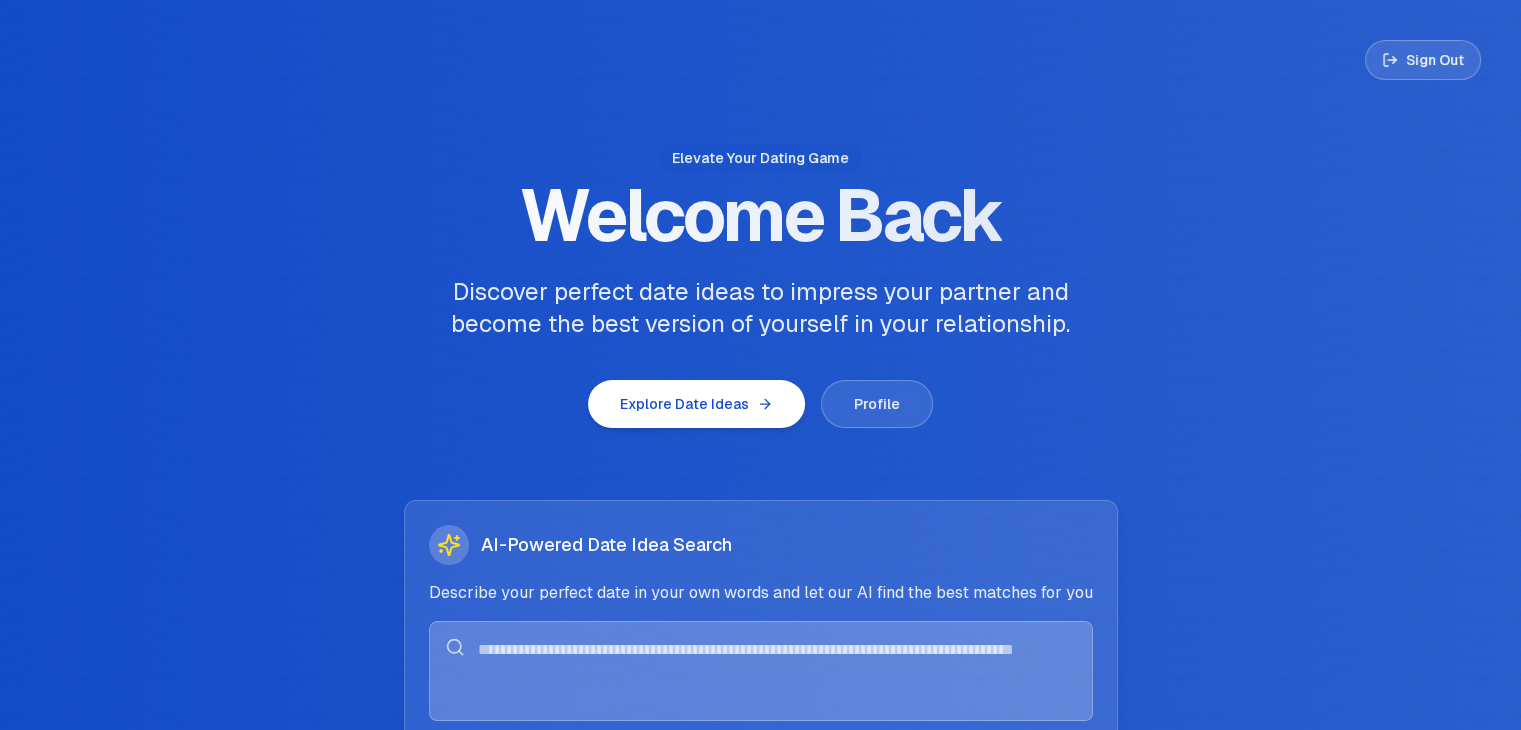 click on "Profile" at bounding box center [877, 404] 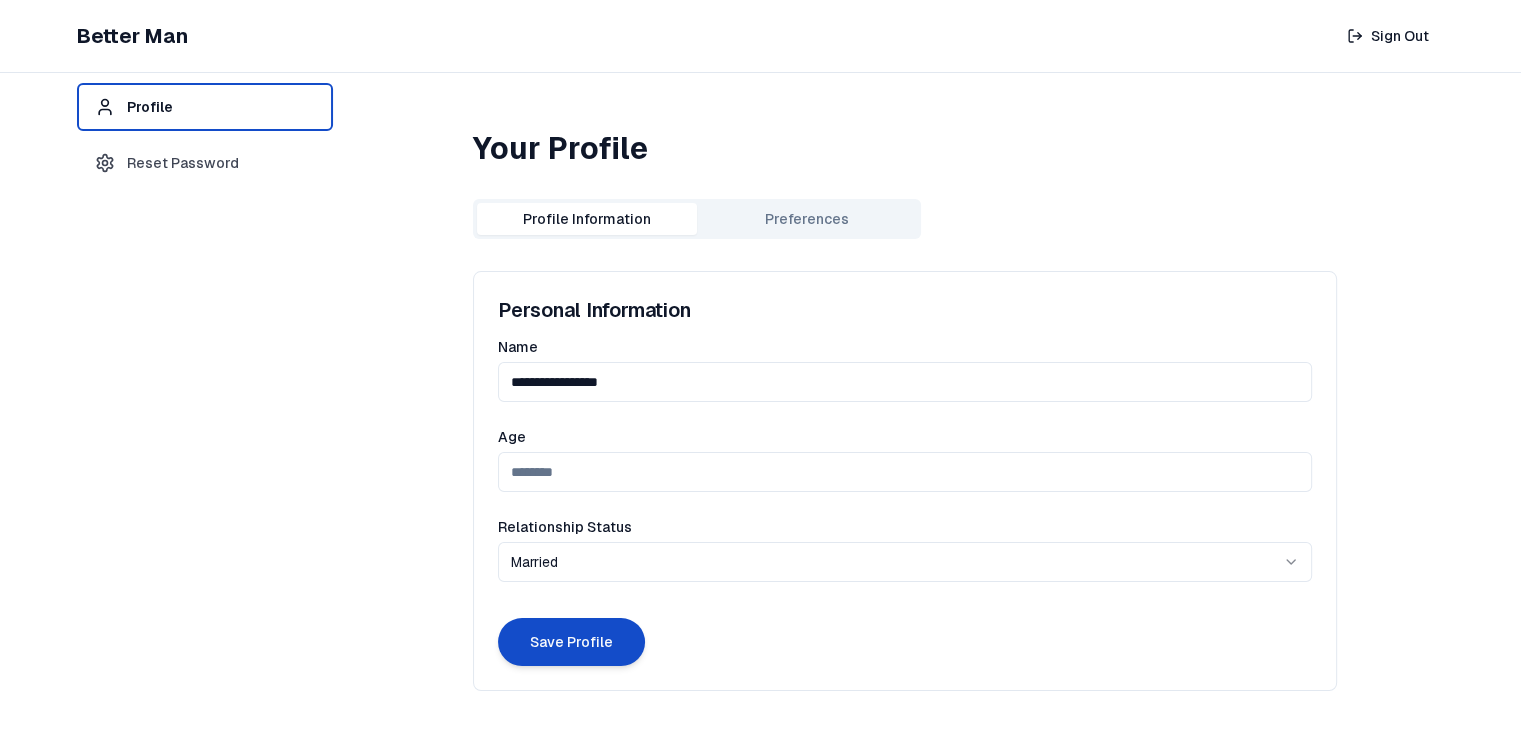 scroll, scrollTop: 0, scrollLeft: 0, axis: both 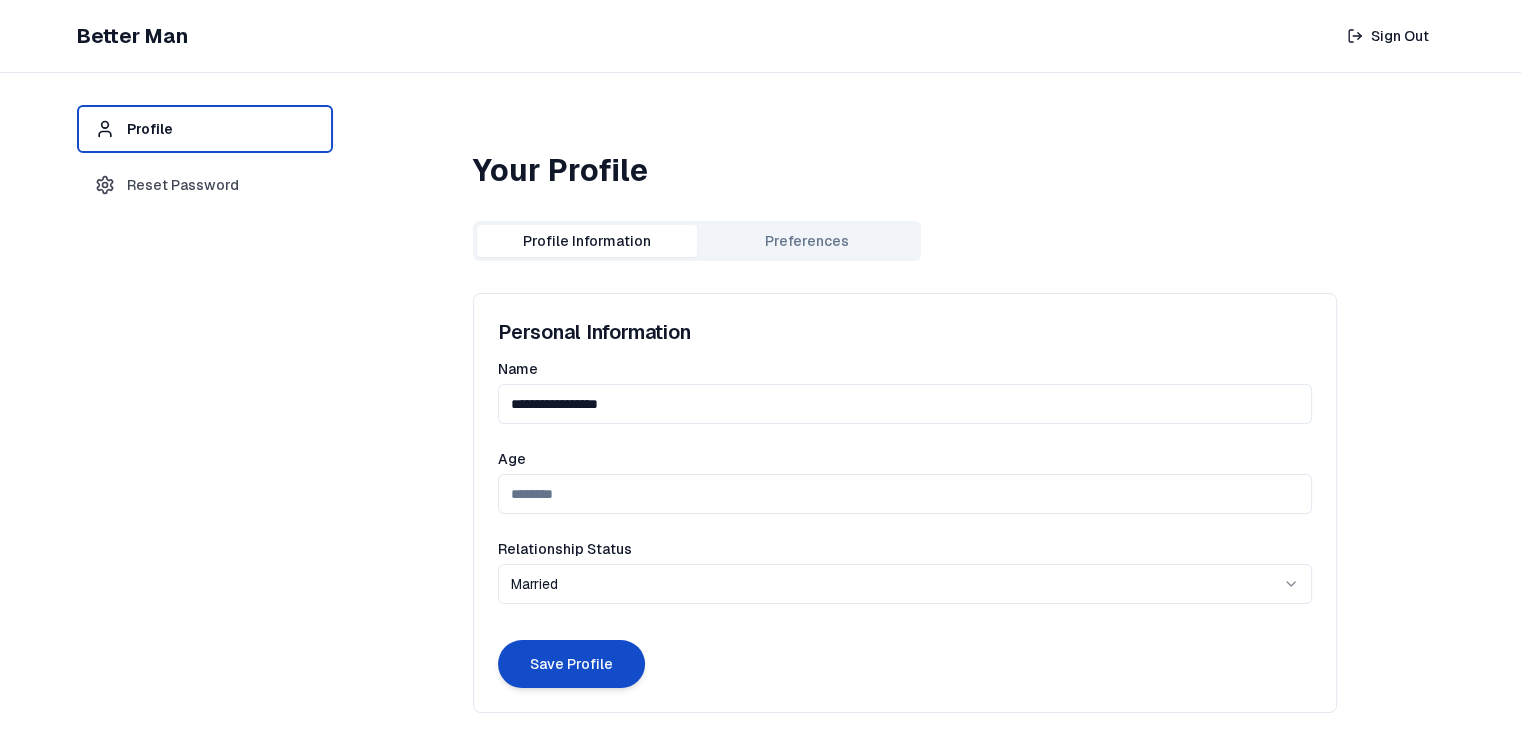 click on "Preferences" at bounding box center (807, 241) 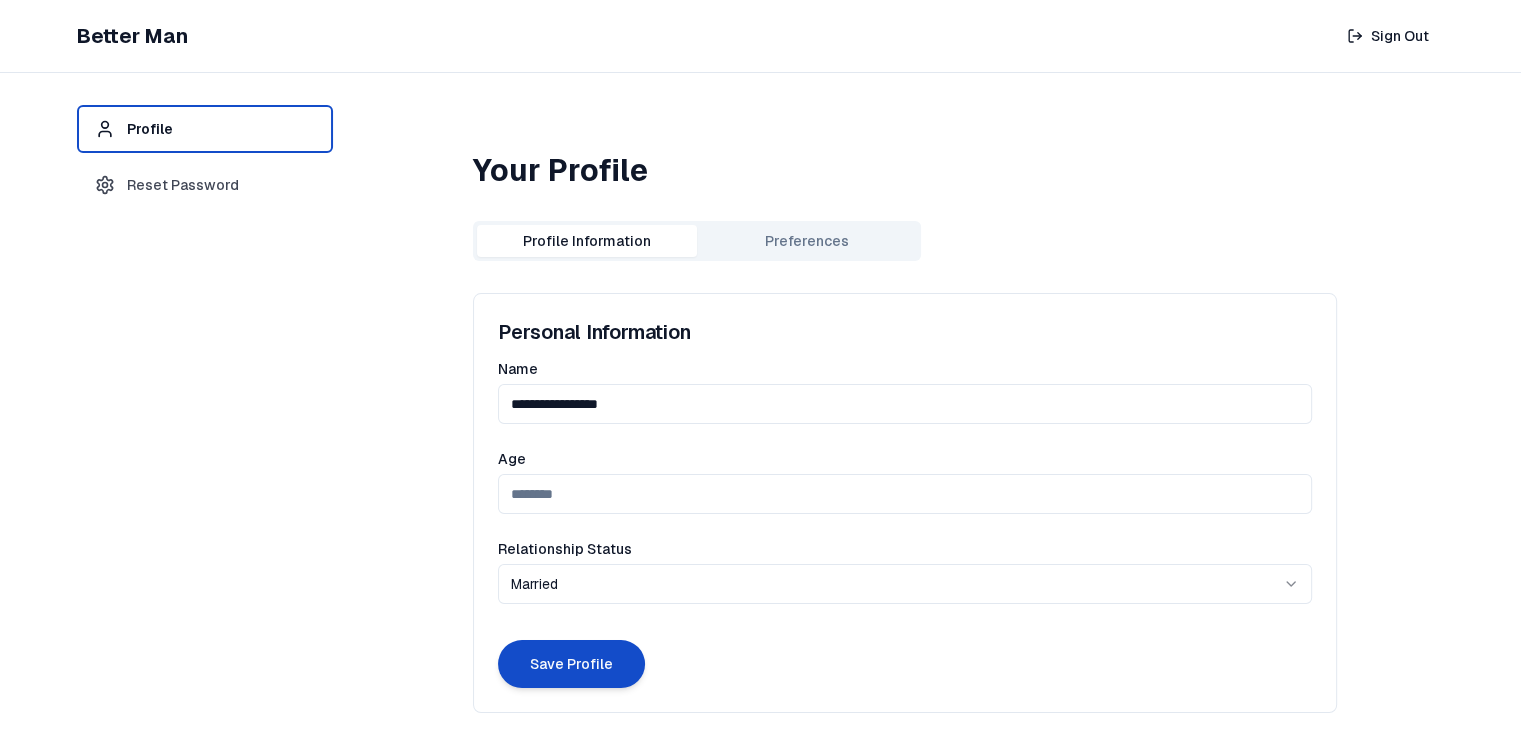 click on "Profile Information" at bounding box center [587, 241] 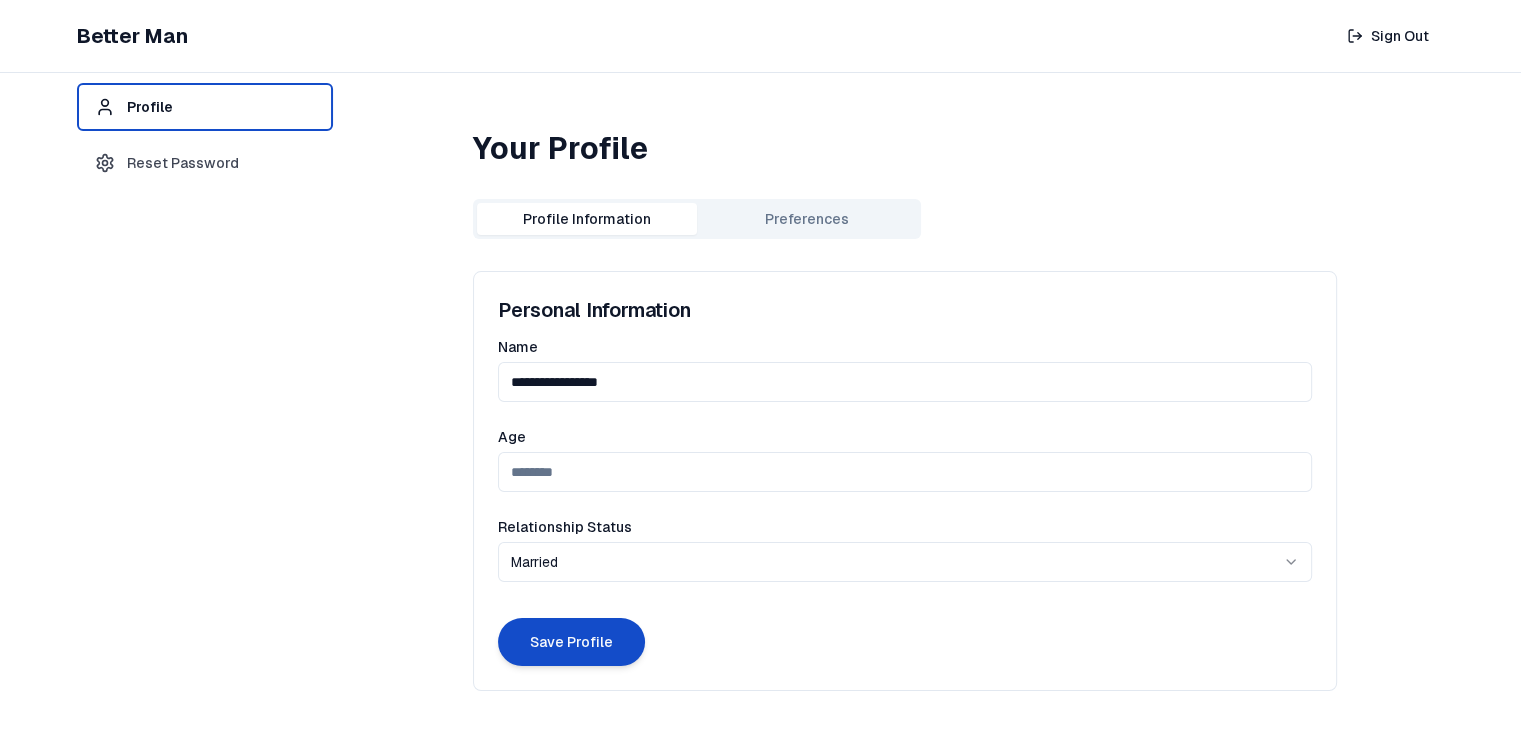 scroll, scrollTop: 0, scrollLeft: 0, axis: both 